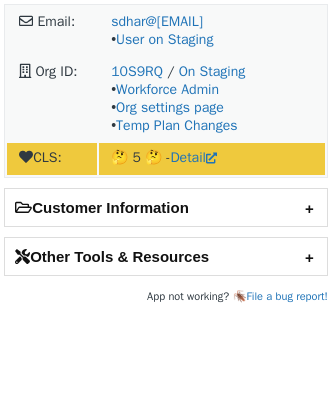 scroll, scrollTop: 0, scrollLeft: 0, axis: both 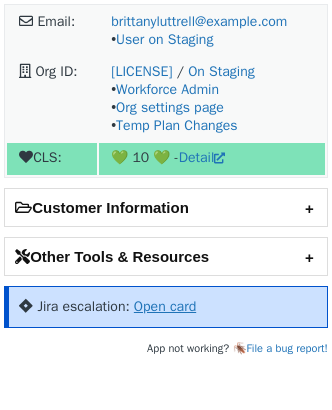 click on "Open card" at bounding box center (165, 306) 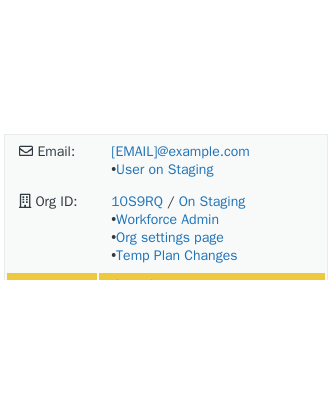 scroll, scrollTop: 0, scrollLeft: 0, axis: both 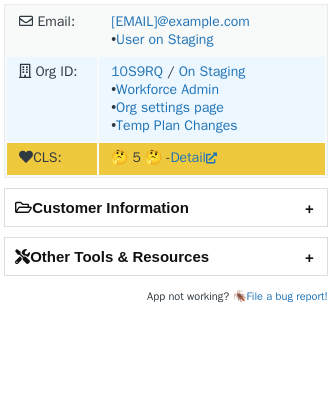 click on "10S9RQ
/   On Staging
•  Workforce Admin   •  Org settings page •  Temp Plan Changes" at bounding box center (212, 99) 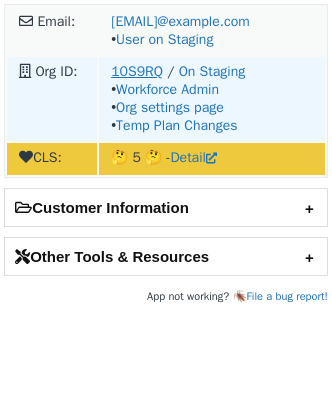click on "10S9RQ" at bounding box center [137, 71] 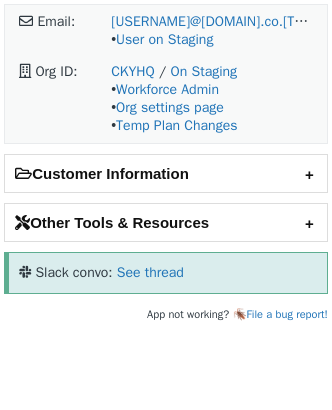 scroll, scrollTop: 0, scrollLeft: 0, axis: both 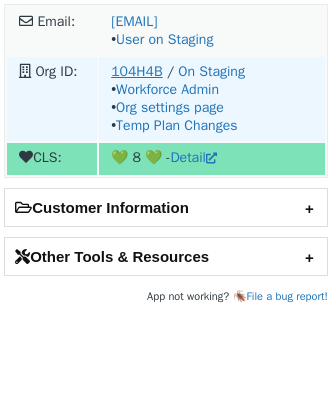 click on "104H4B" at bounding box center (136, 71) 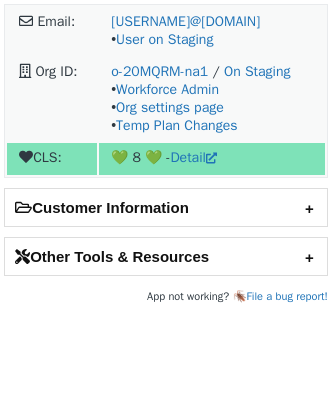 scroll, scrollTop: 0, scrollLeft: 0, axis: both 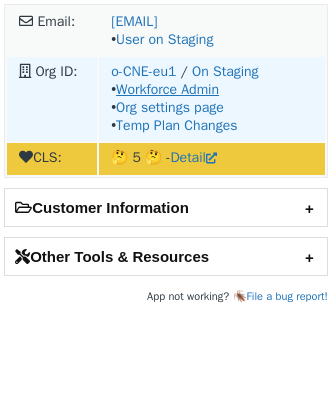 click on "Workforce Admin" at bounding box center (167, 89) 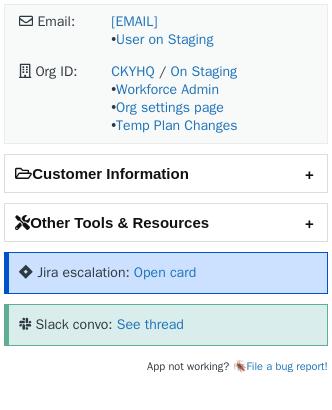 scroll, scrollTop: 0, scrollLeft: 0, axis: both 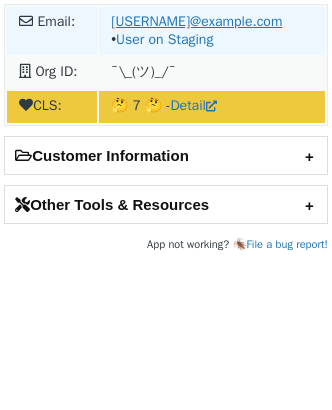 click on "[USERNAME]@example.com" at bounding box center (196, 21) 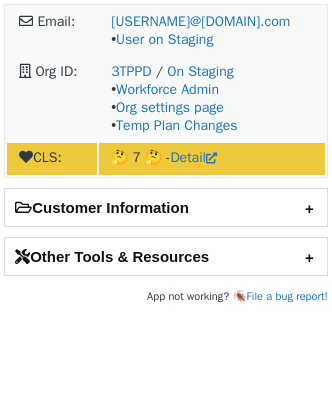 scroll, scrollTop: 0, scrollLeft: 0, axis: both 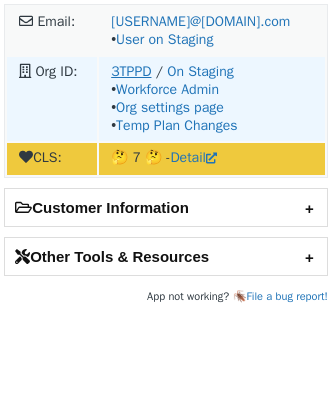 click on "3TPPD" at bounding box center (131, 71) 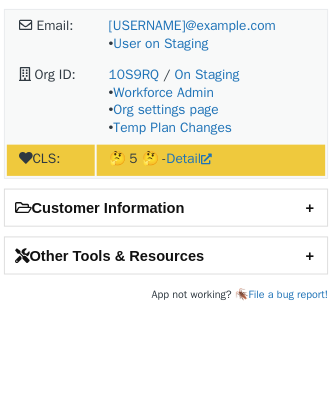 scroll, scrollTop: 0, scrollLeft: 0, axis: both 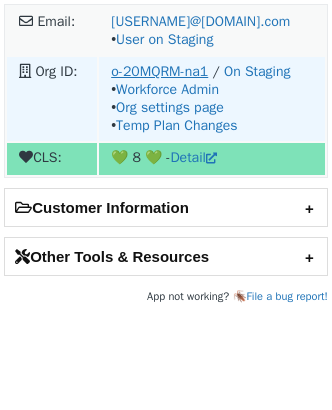 click on "o-20MQRM-na1" at bounding box center (159, 71) 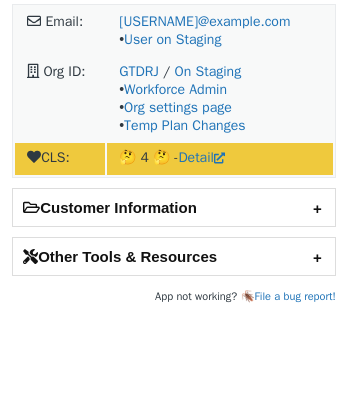 scroll, scrollTop: 0, scrollLeft: 0, axis: both 